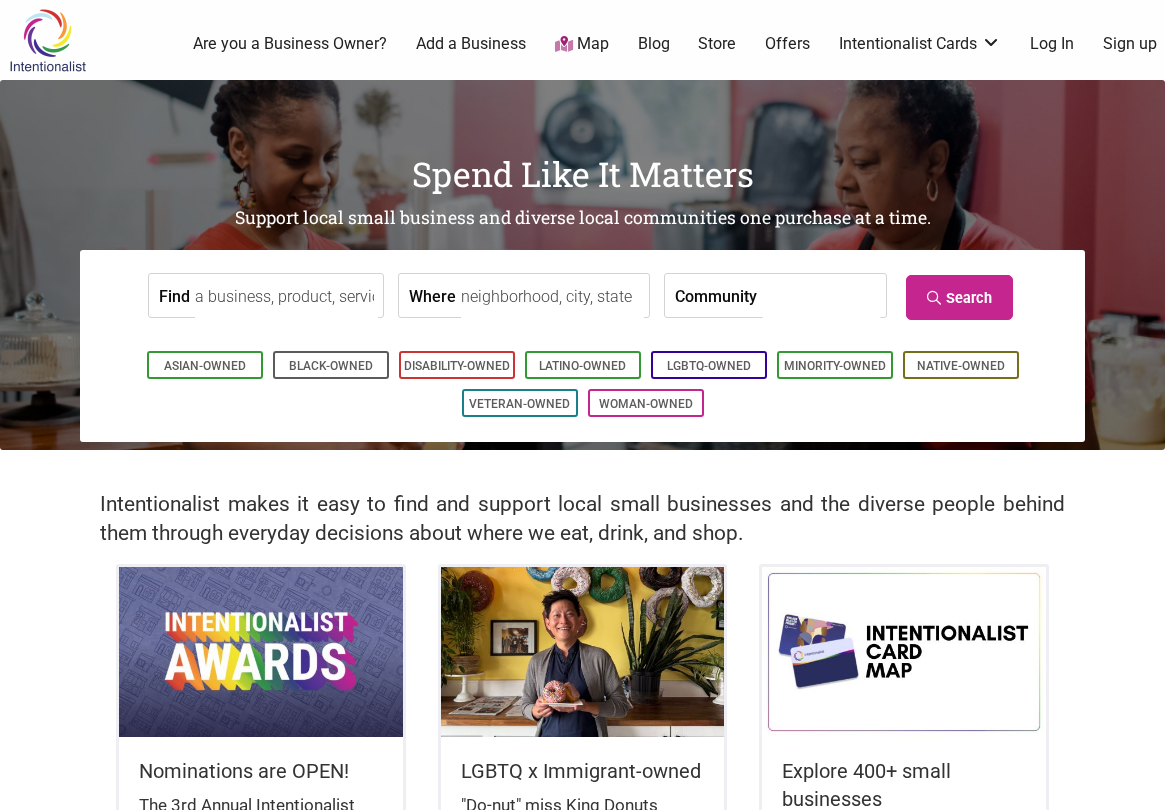 scroll, scrollTop: 0, scrollLeft: 0, axis: both 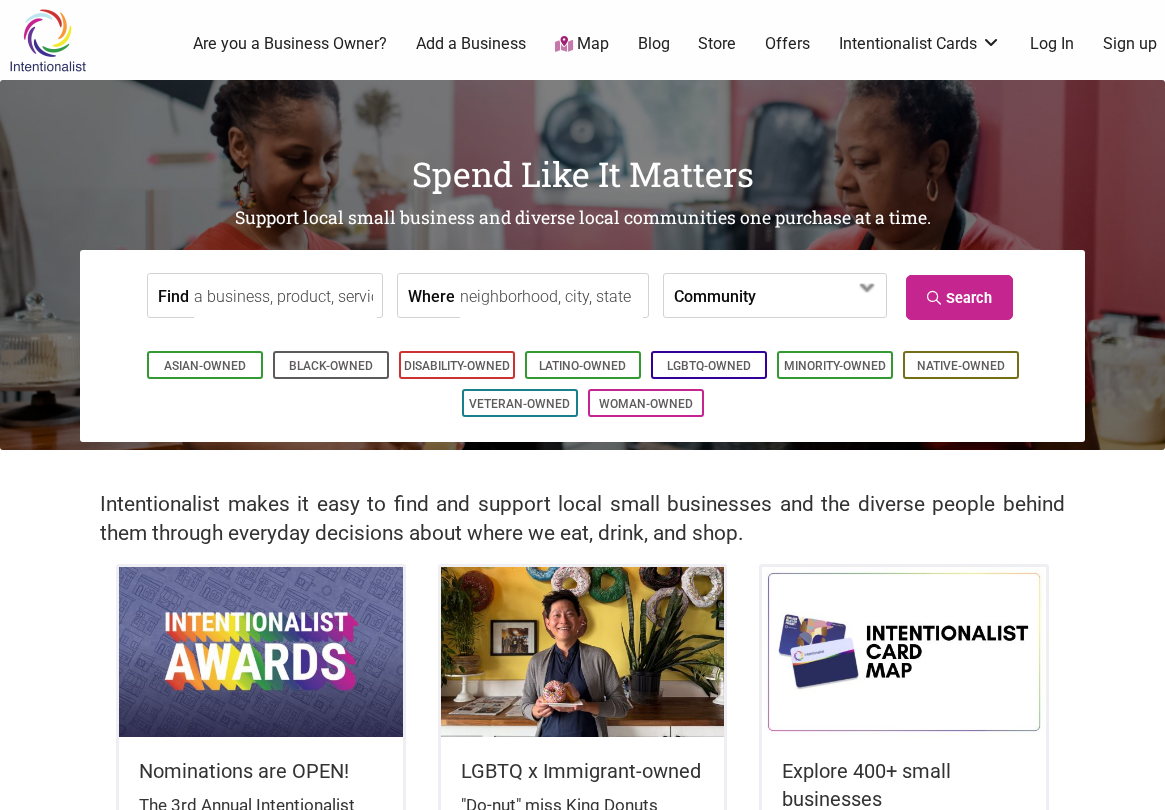 click on "Map" at bounding box center [582, 44] 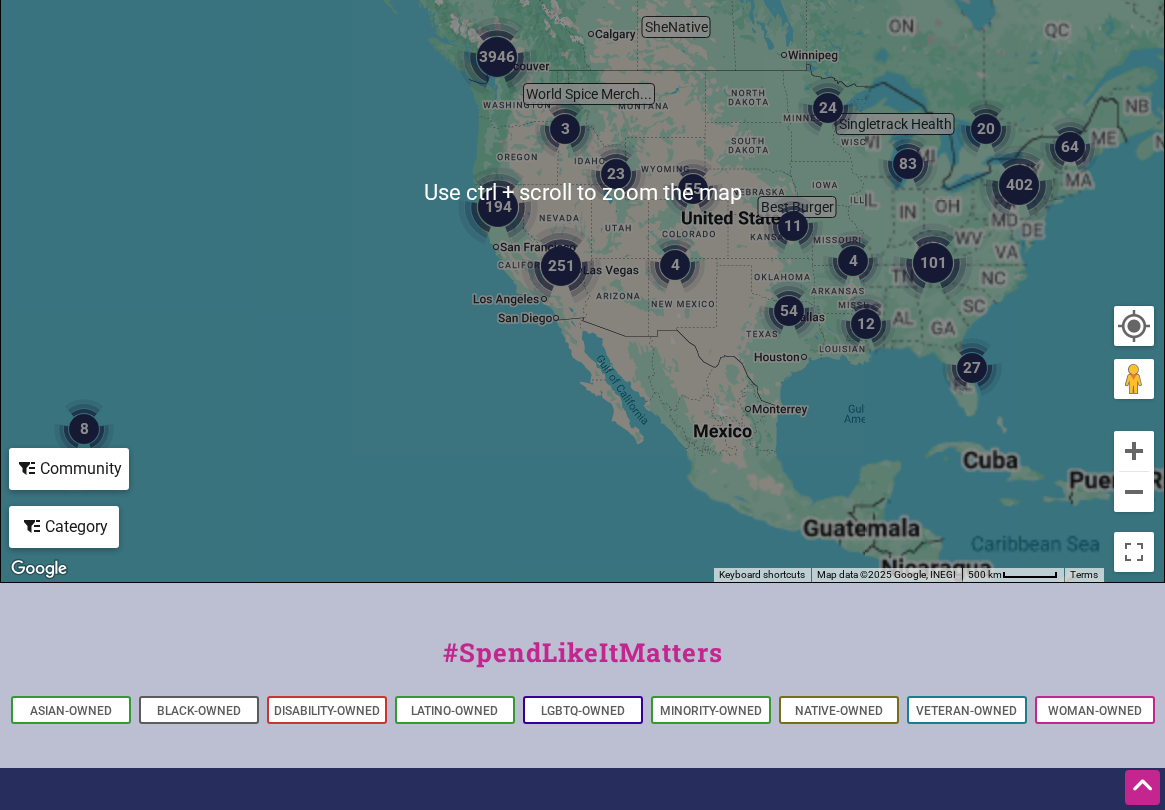 scroll, scrollTop: 749, scrollLeft: 0, axis: vertical 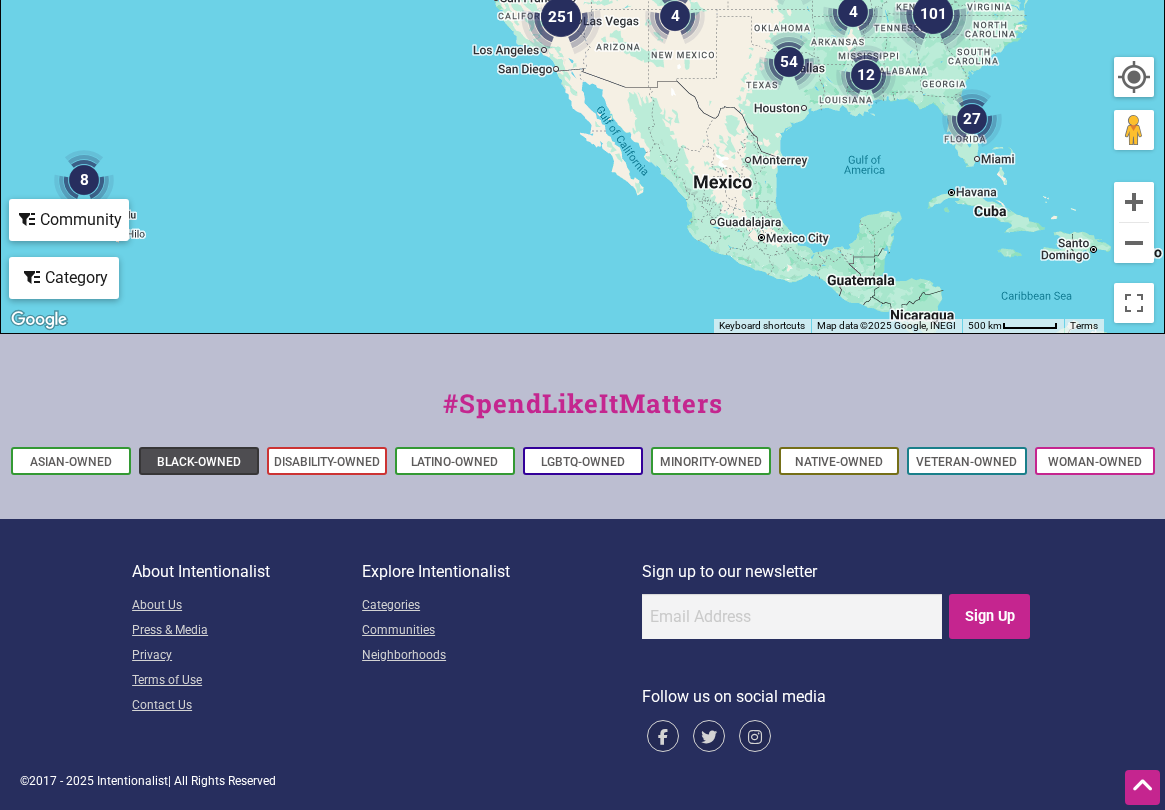 click on "Black-Owned" at bounding box center (199, 462) 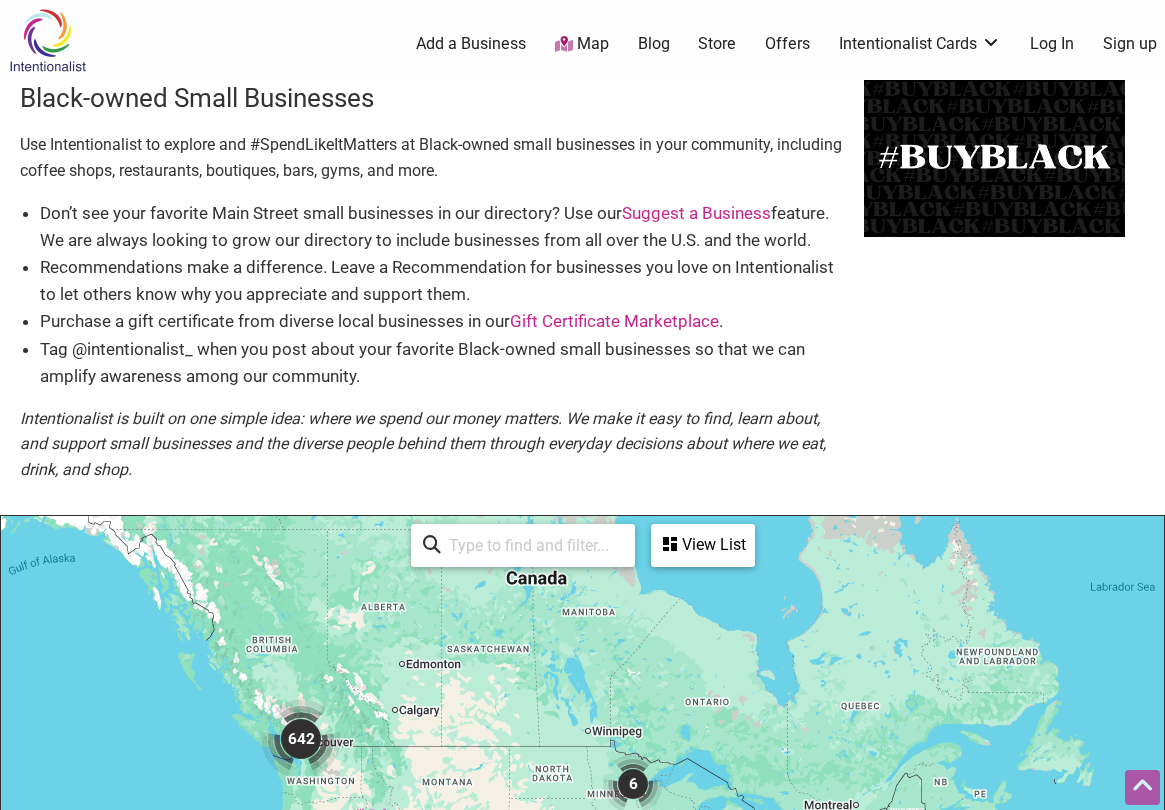 scroll, scrollTop: 500, scrollLeft: 0, axis: vertical 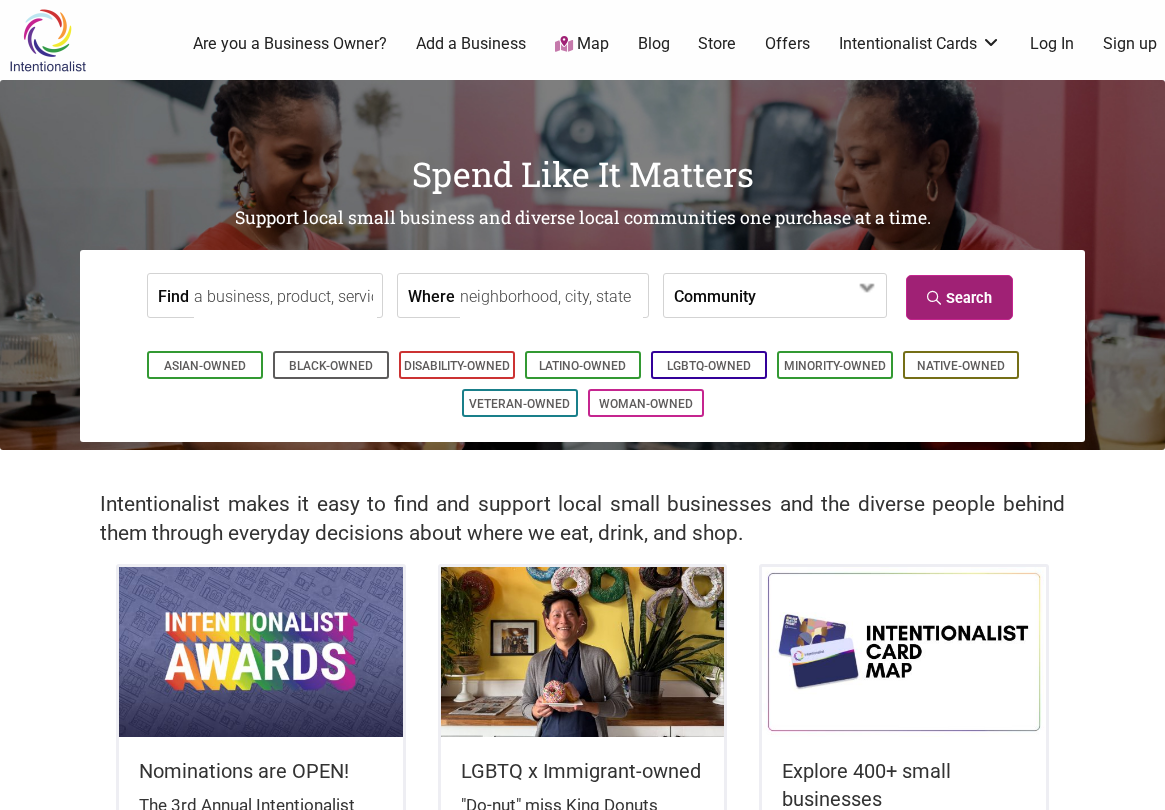 click on "Search" at bounding box center (959, 297) 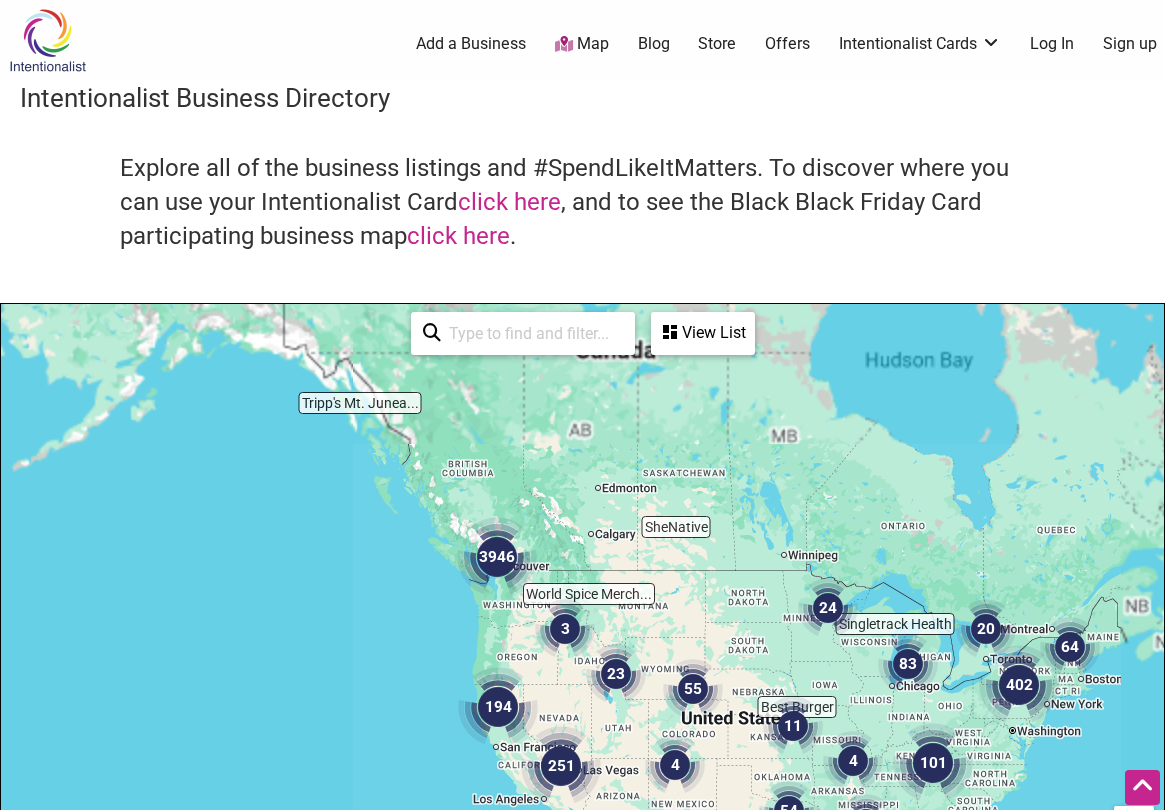 scroll, scrollTop: 500, scrollLeft: 0, axis: vertical 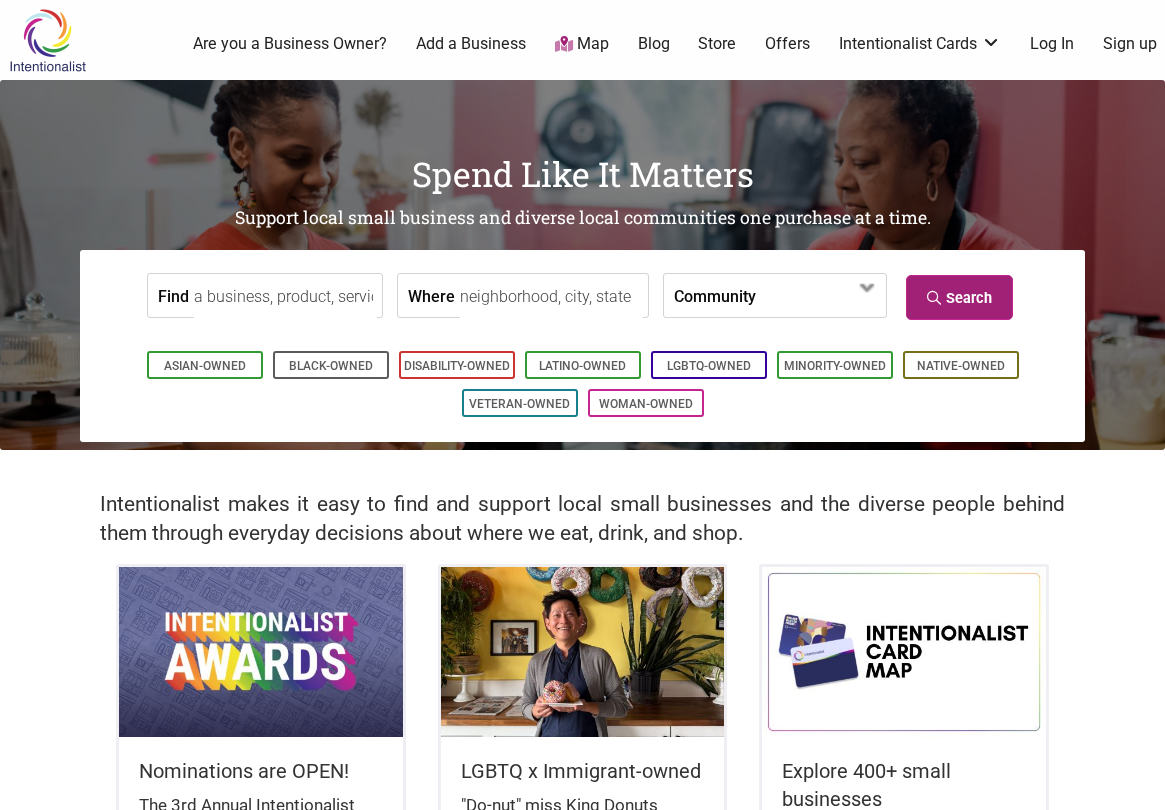 click on "Search" at bounding box center (959, 297) 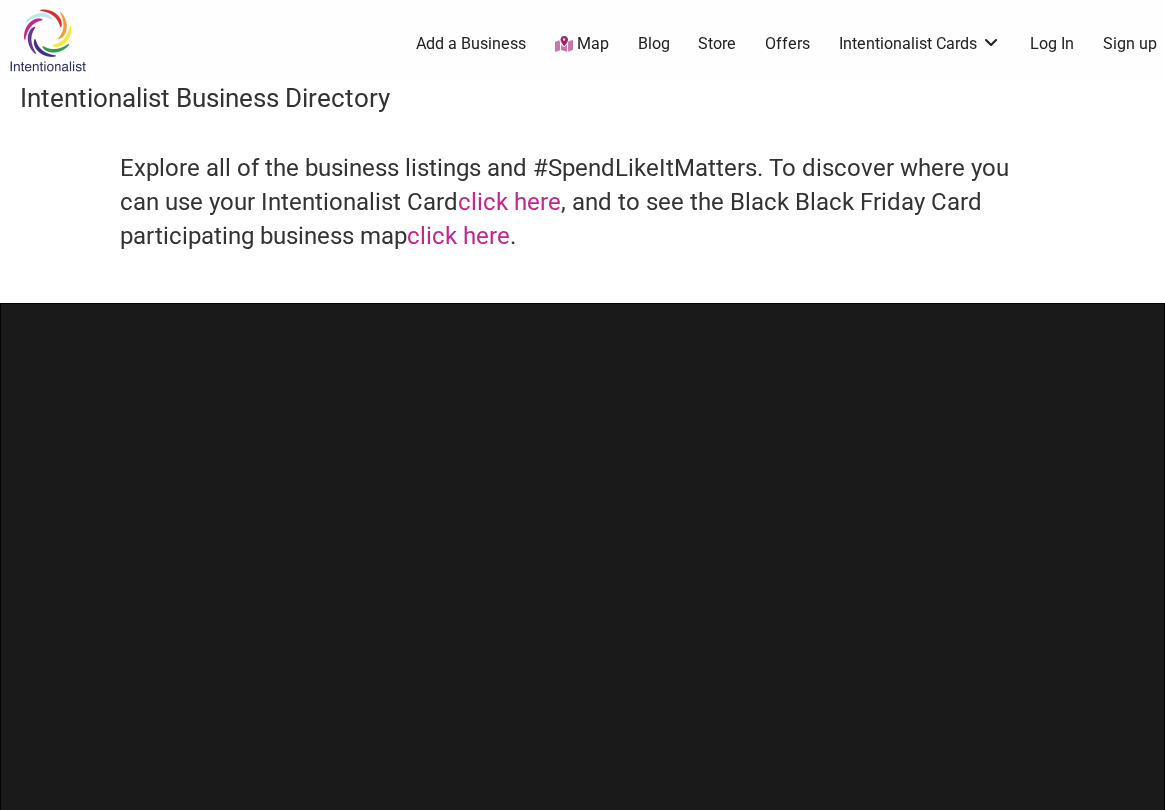 scroll, scrollTop: 0, scrollLeft: 0, axis: both 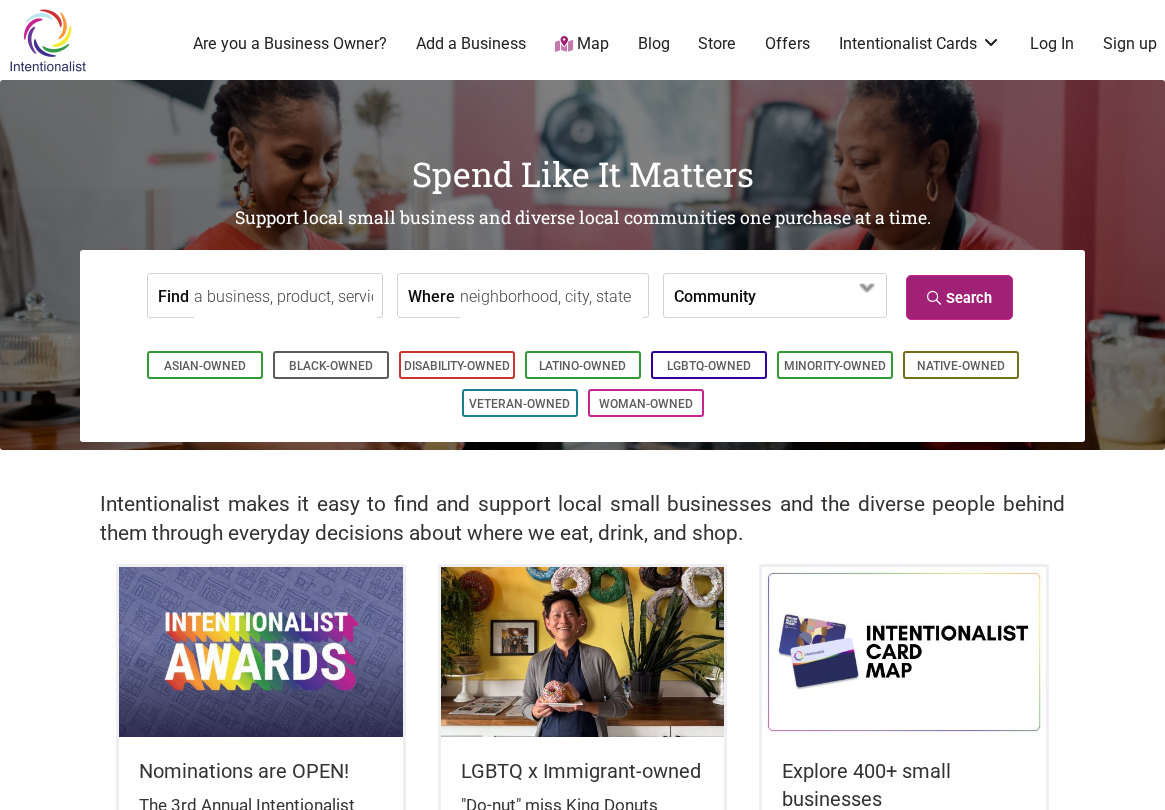 click on "Search" at bounding box center [959, 297] 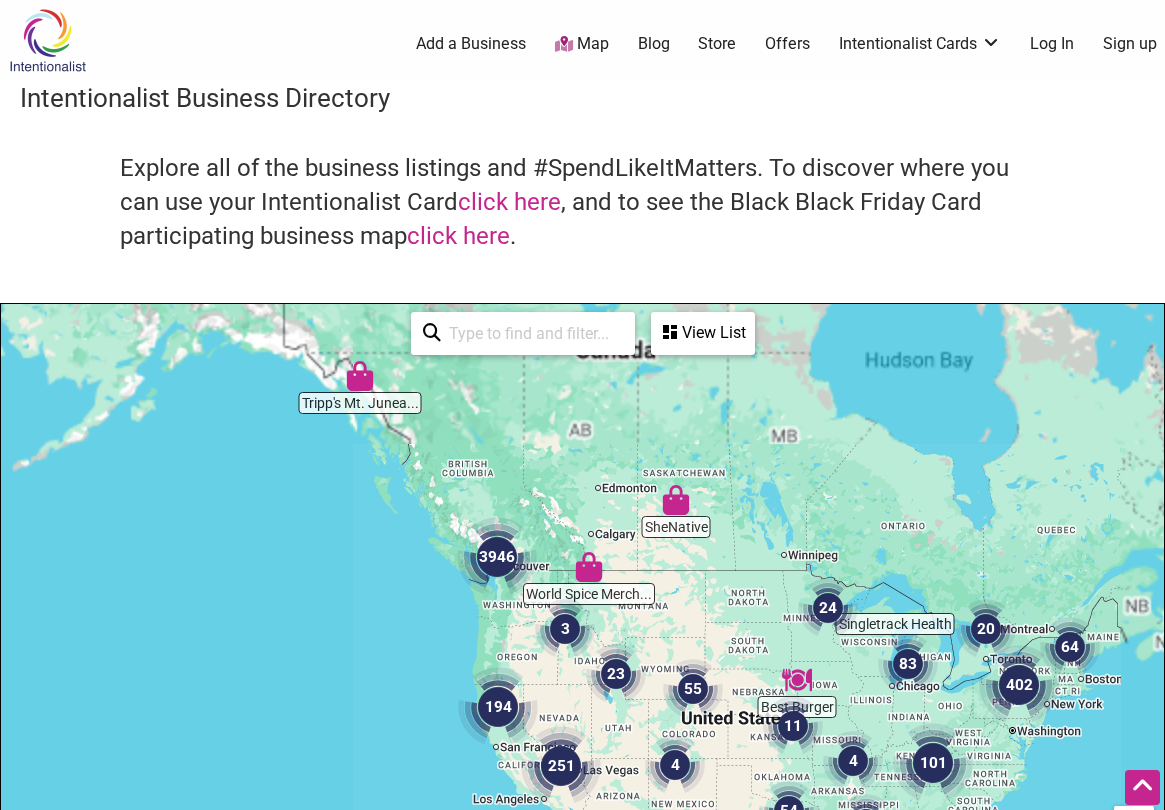 scroll, scrollTop: 500, scrollLeft: 0, axis: vertical 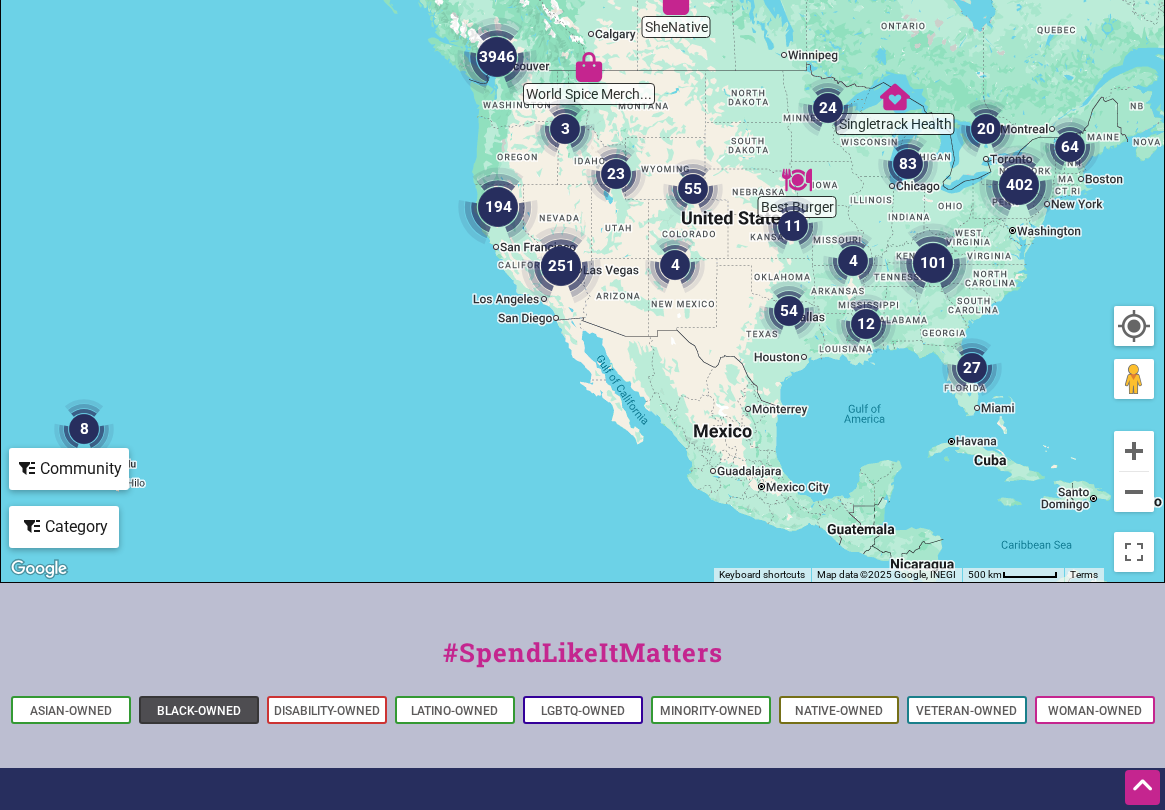 click on "Black-Owned" at bounding box center (199, 711) 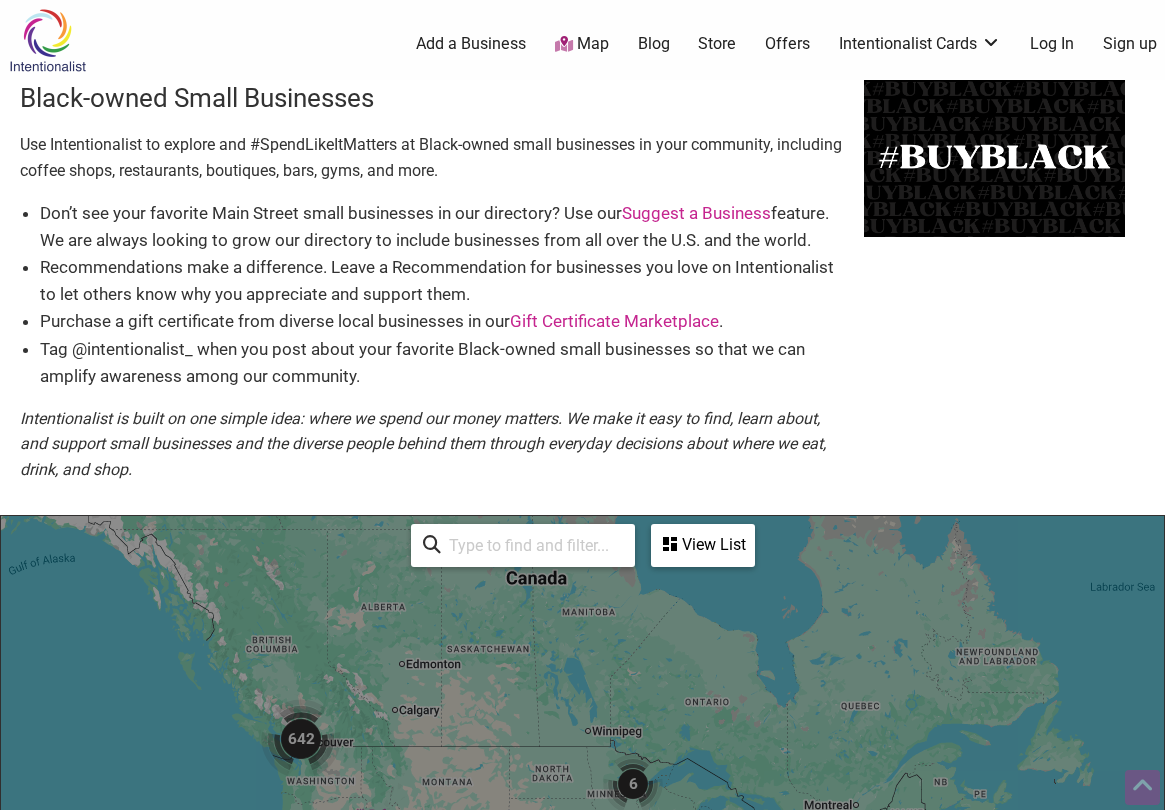 scroll, scrollTop: 500, scrollLeft: 0, axis: vertical 